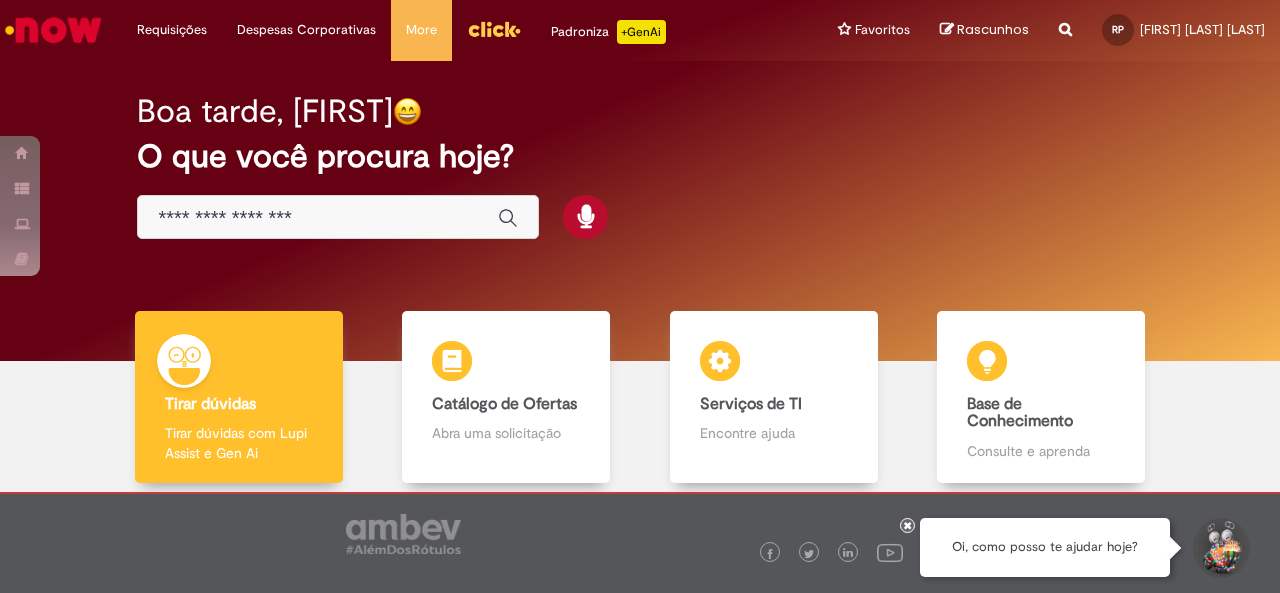 scroll, scrollTop: 0, scrollLeft: 0, axis: both 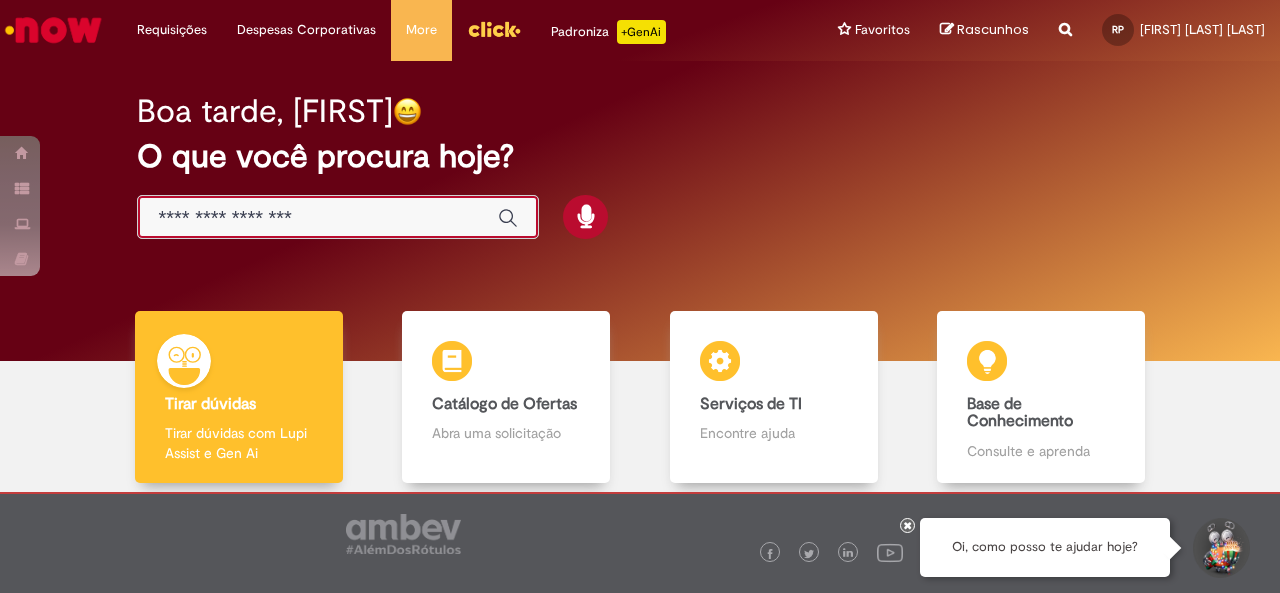 click at bounding box center [318, 218] 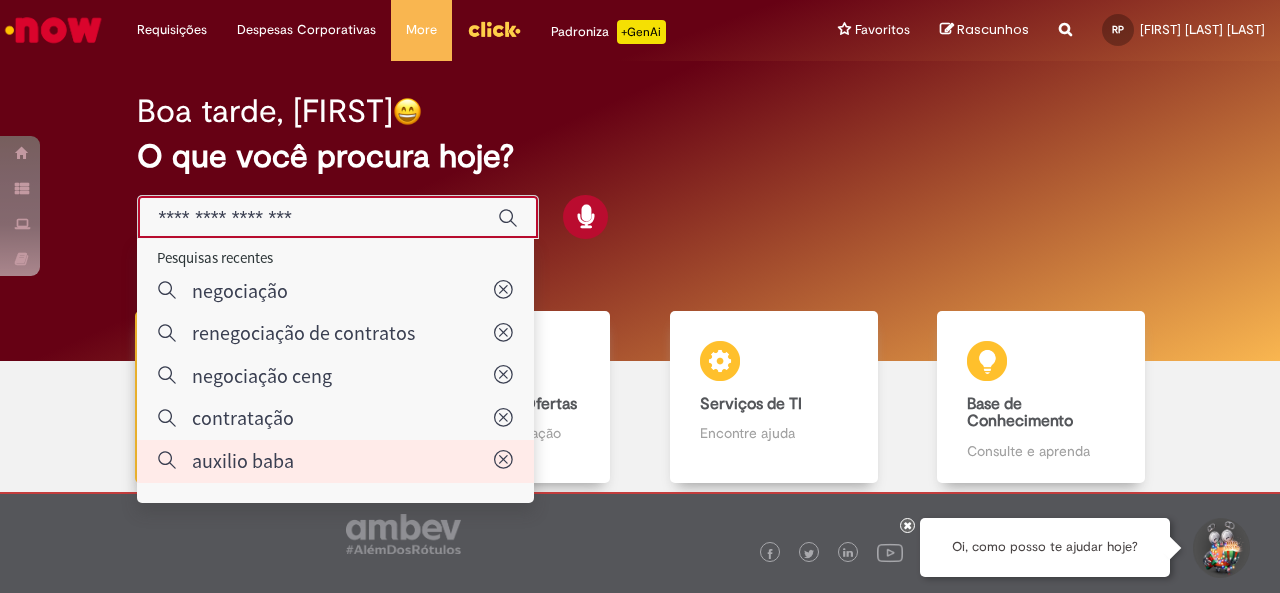 type on "**********" 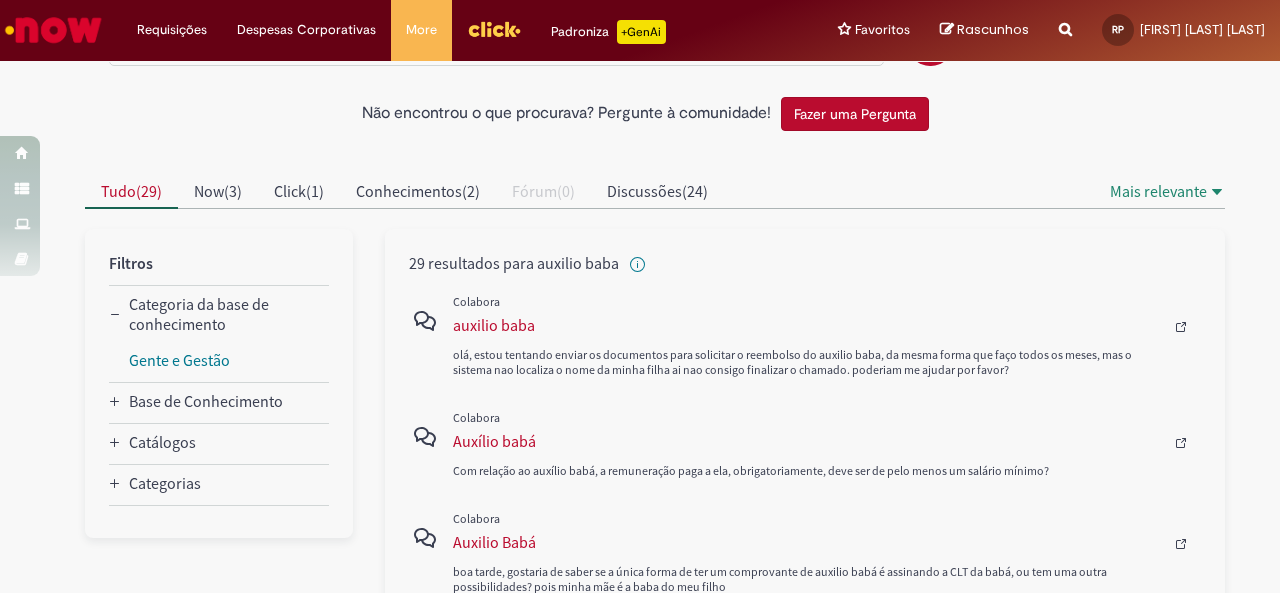 scroll, scrollTop: 0, scrollLeft: 0, axis: both 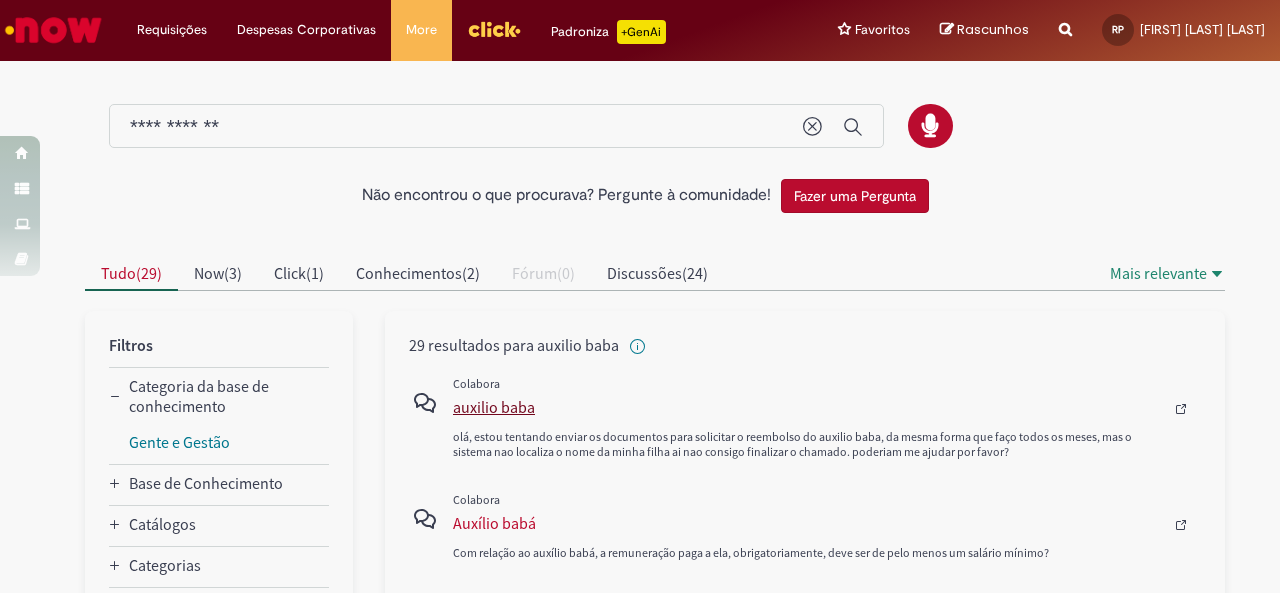 click on "auxilio baba" at bounding box center [808, 407] 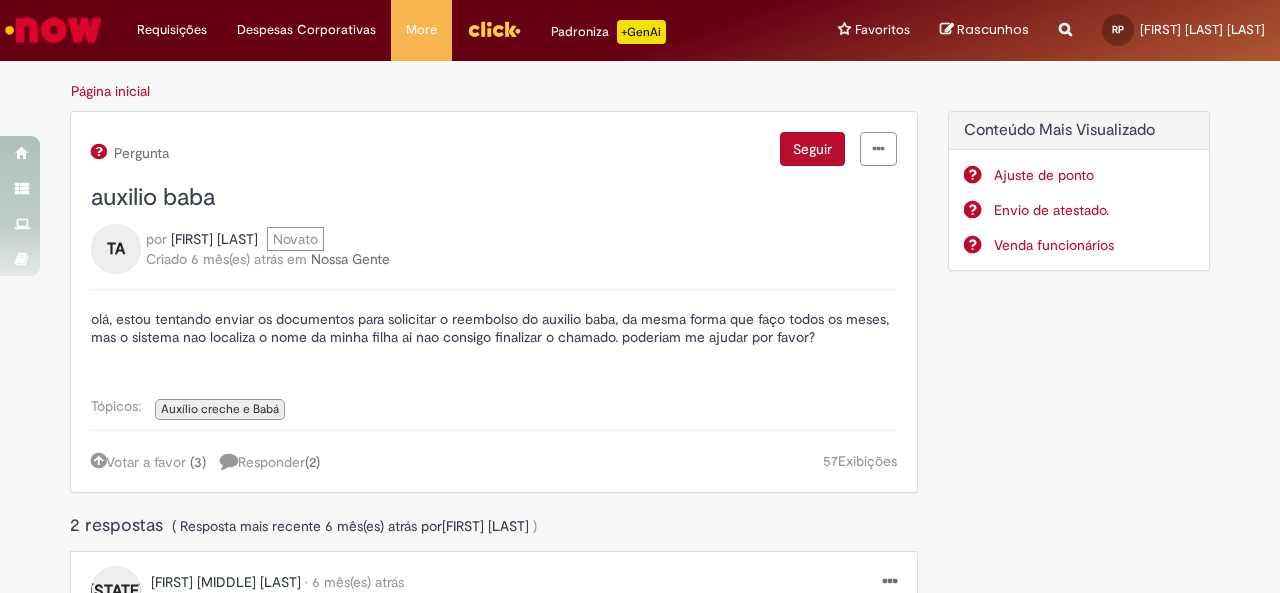 click at bounding box center (53, 30) 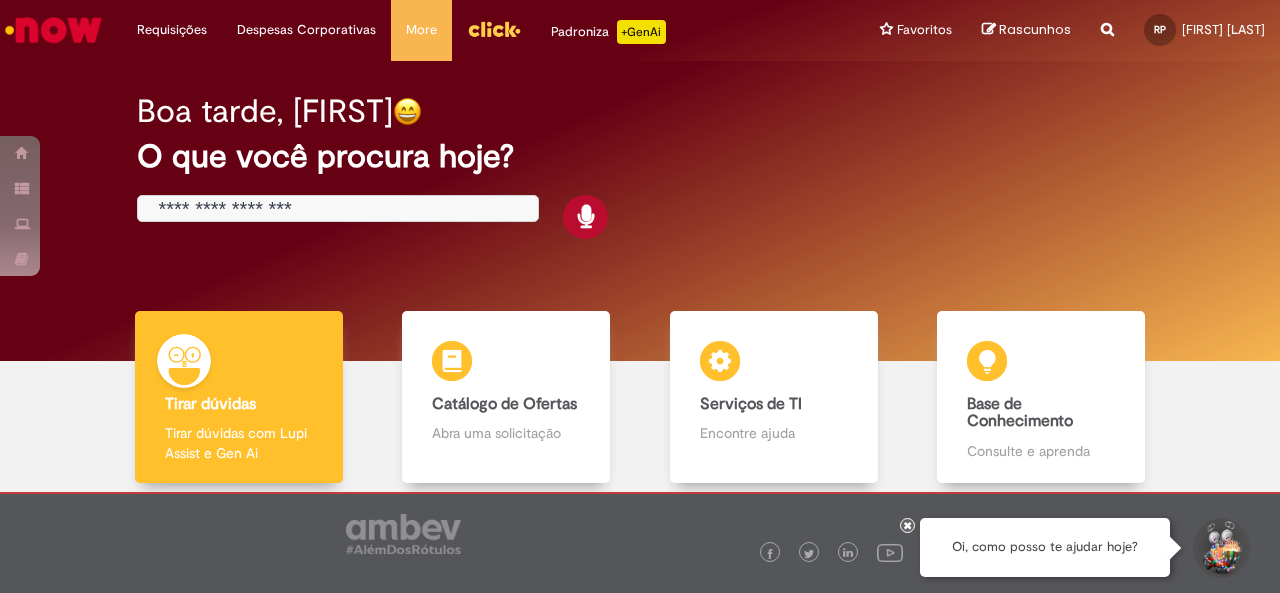 scroll, scrollTop: 0, scrollLeft: 0, axis: both 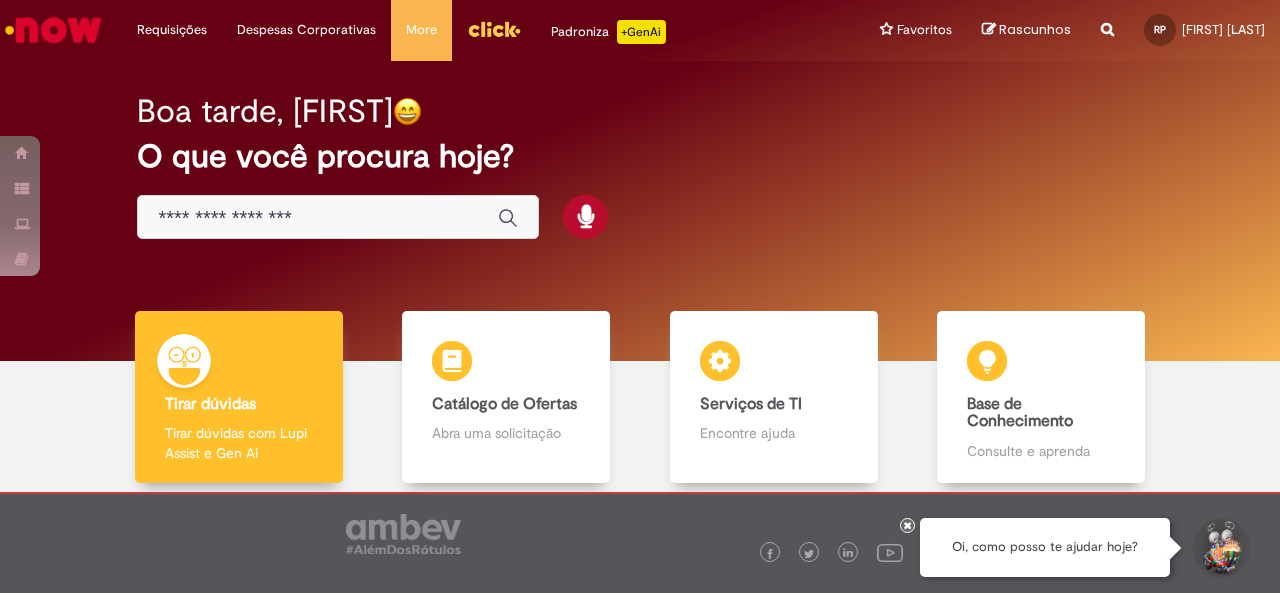 click at bounding box center [318, 218] 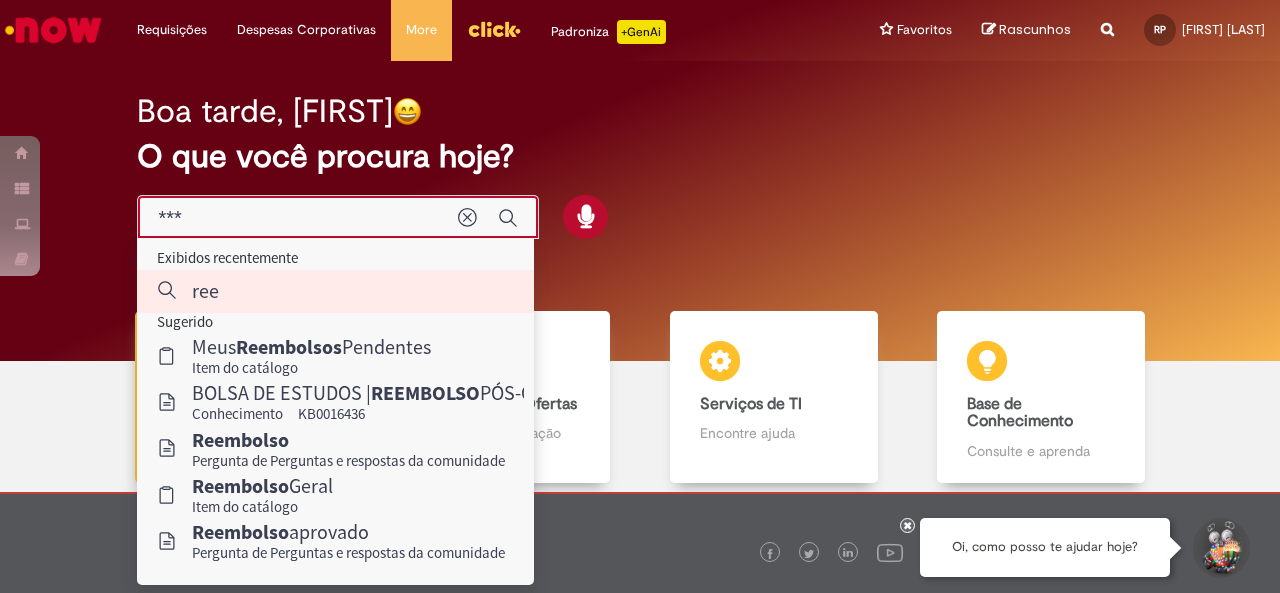 type on "**" 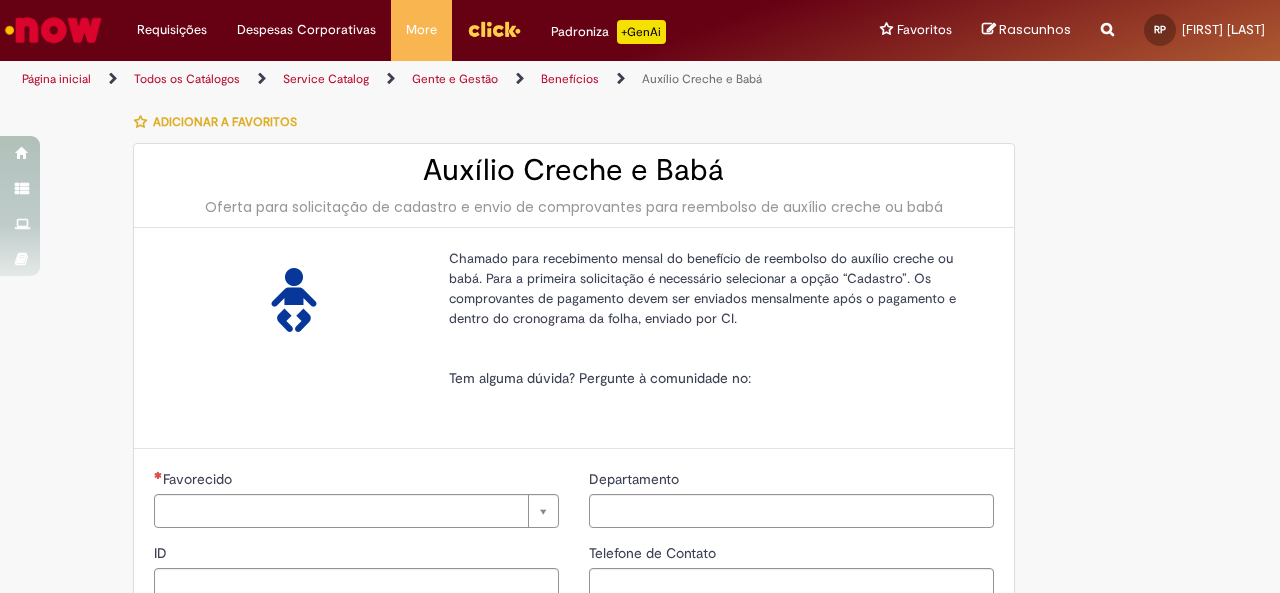 type on "********" 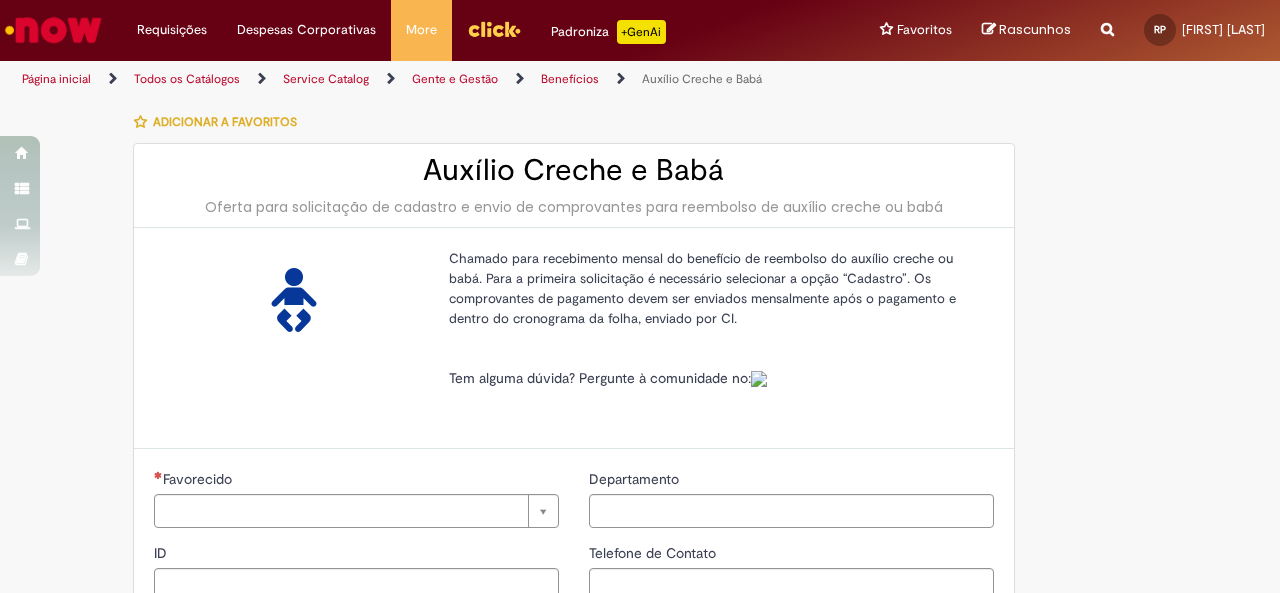 type on "**********" 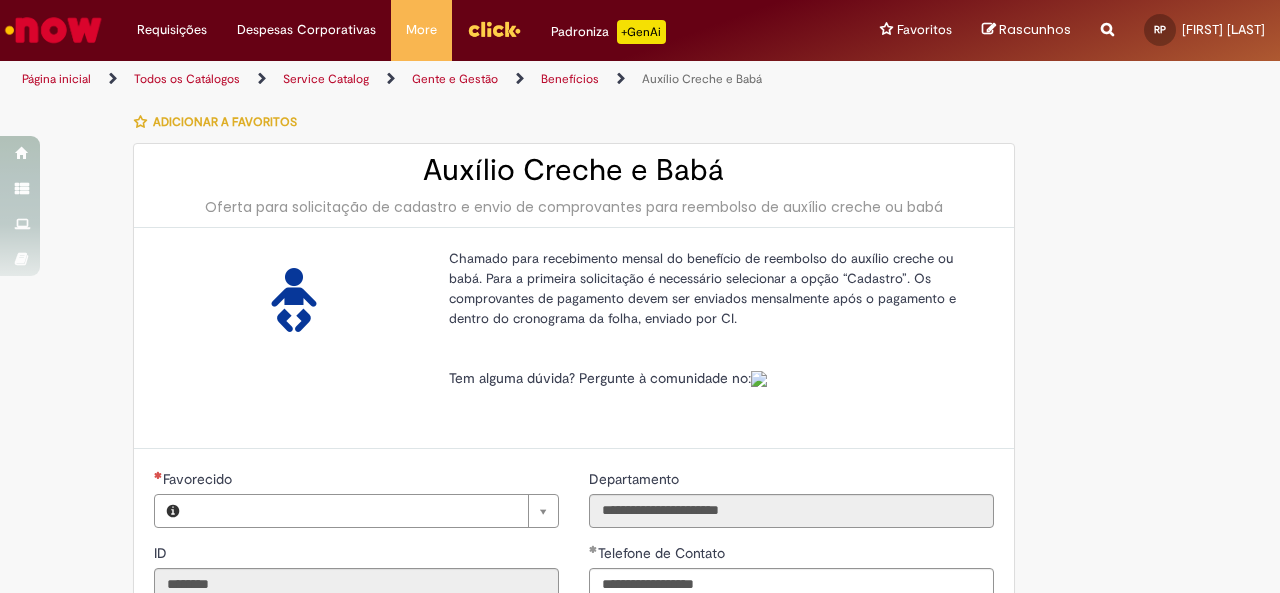 type on "**********" 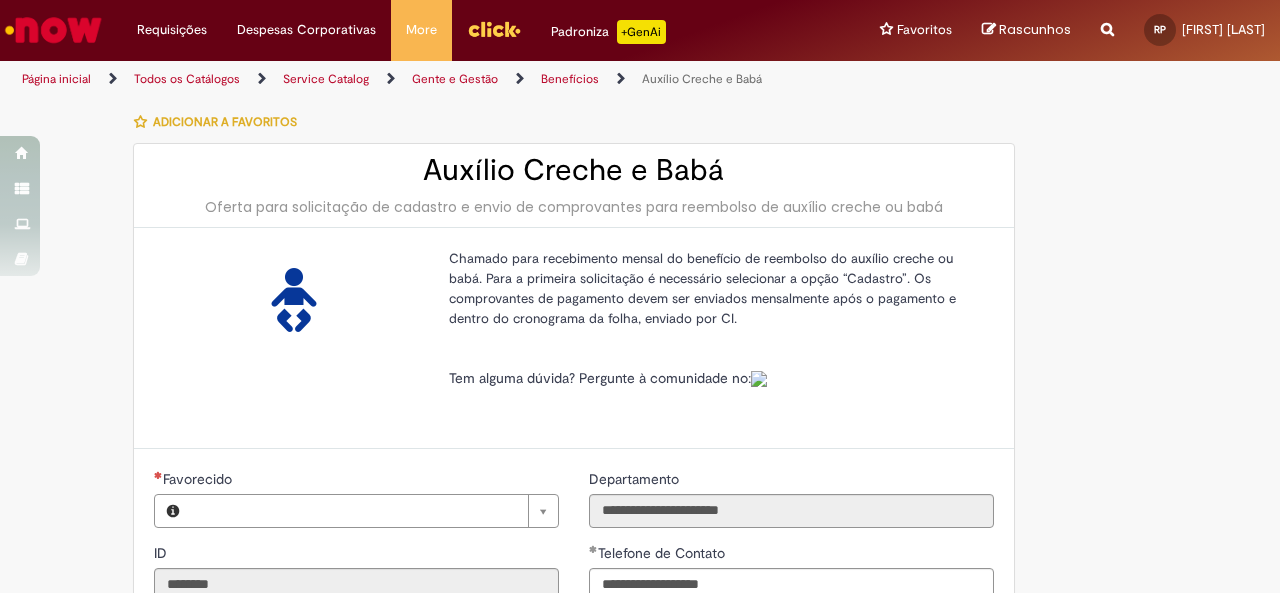 type on "**********" 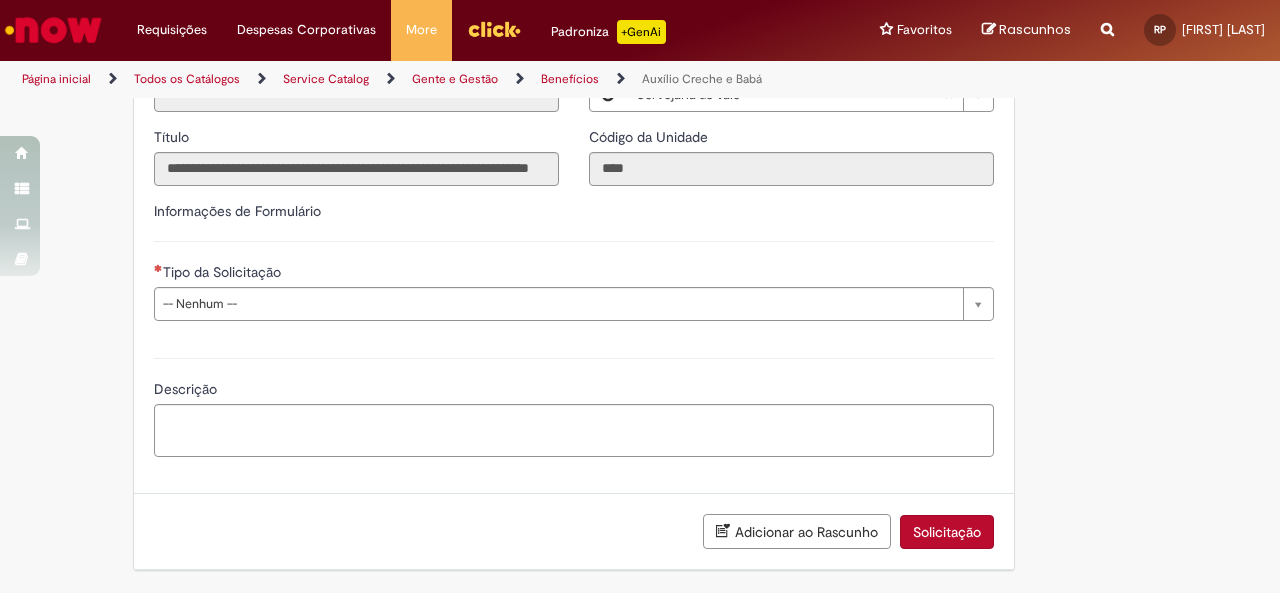 scroll, scrollTop: 582, scrollLeft: 0, axis: vertical 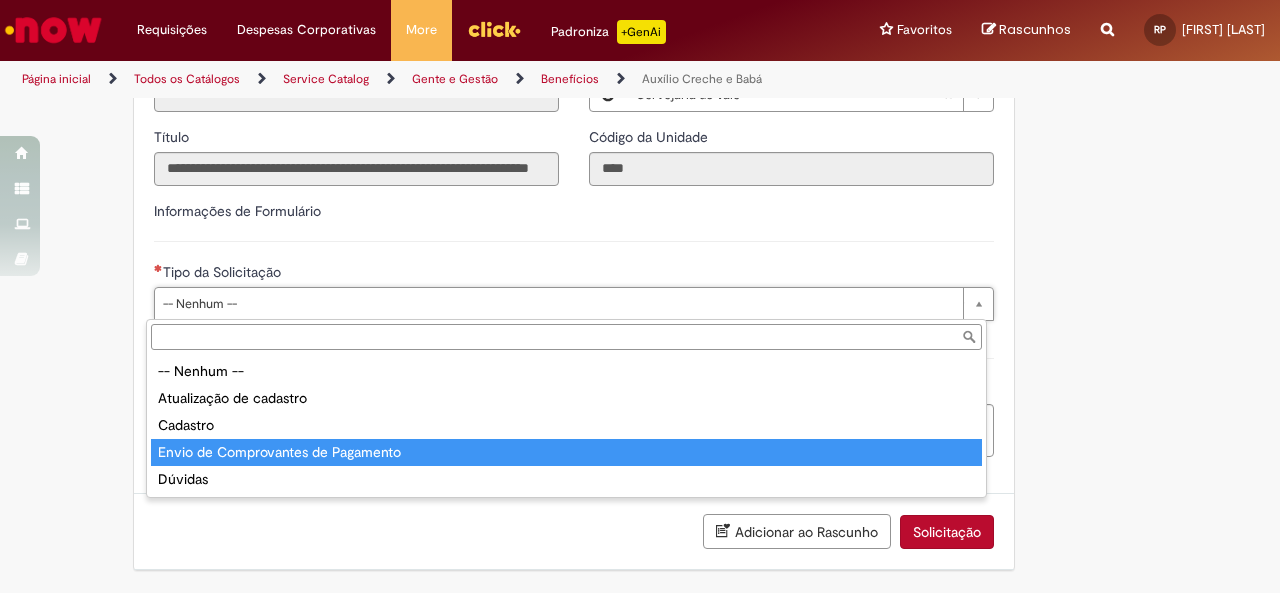 type on "**********" 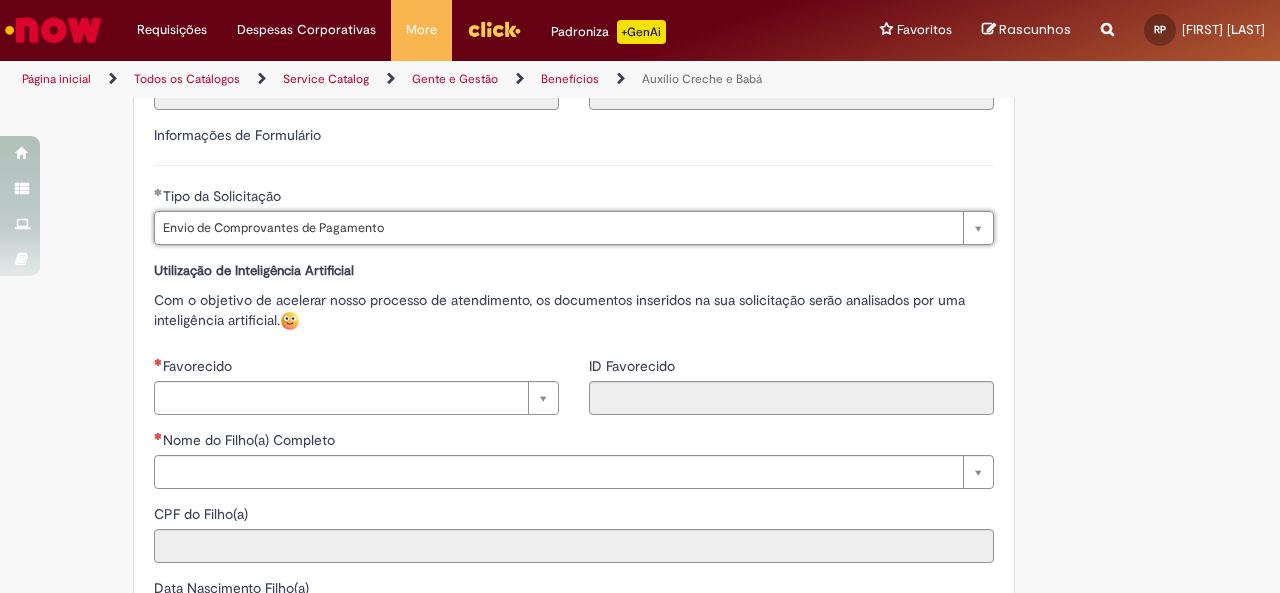 scroll, scrollTop: 682, scrollLeft: 0, axis: vertical 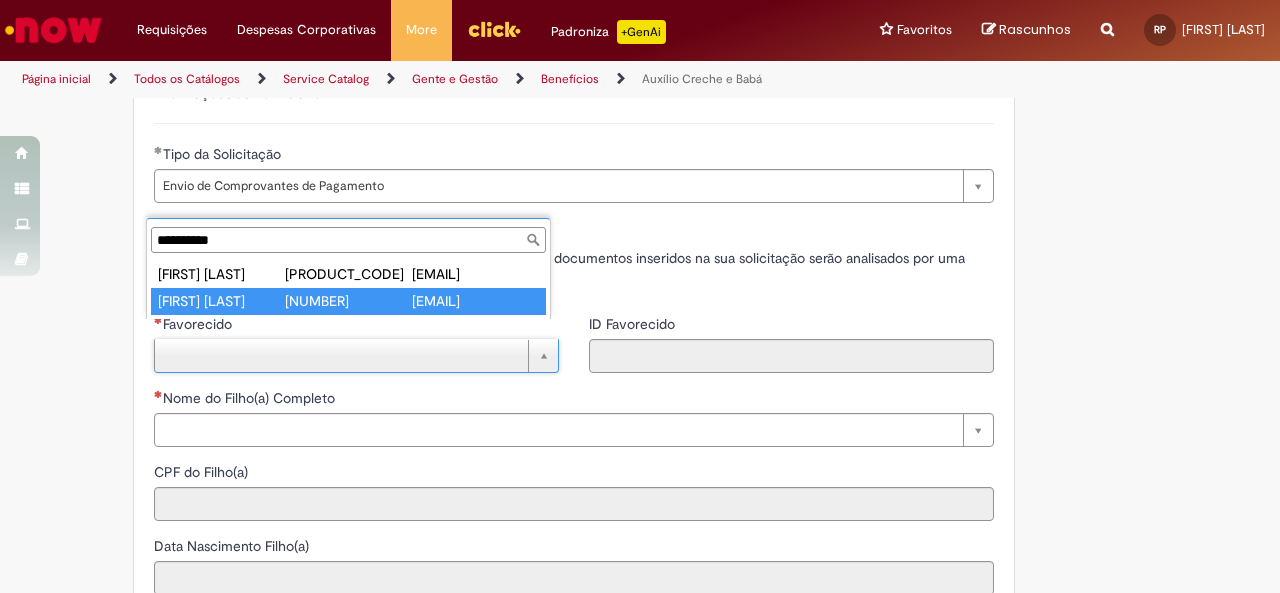 type on "**********" 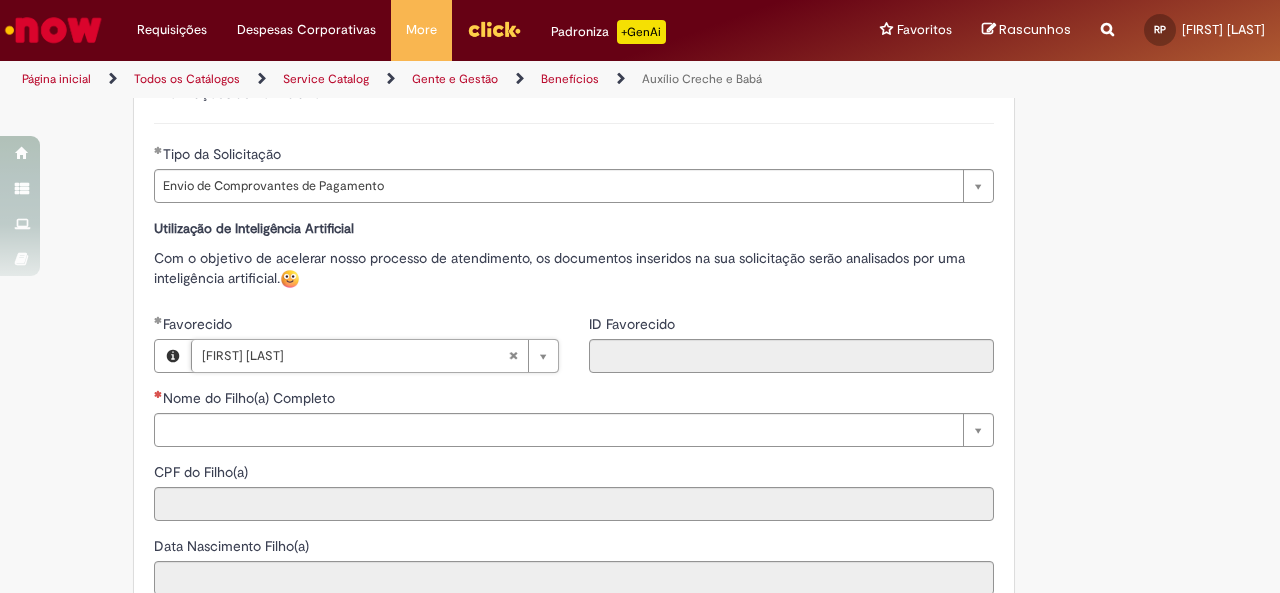 type on "********" 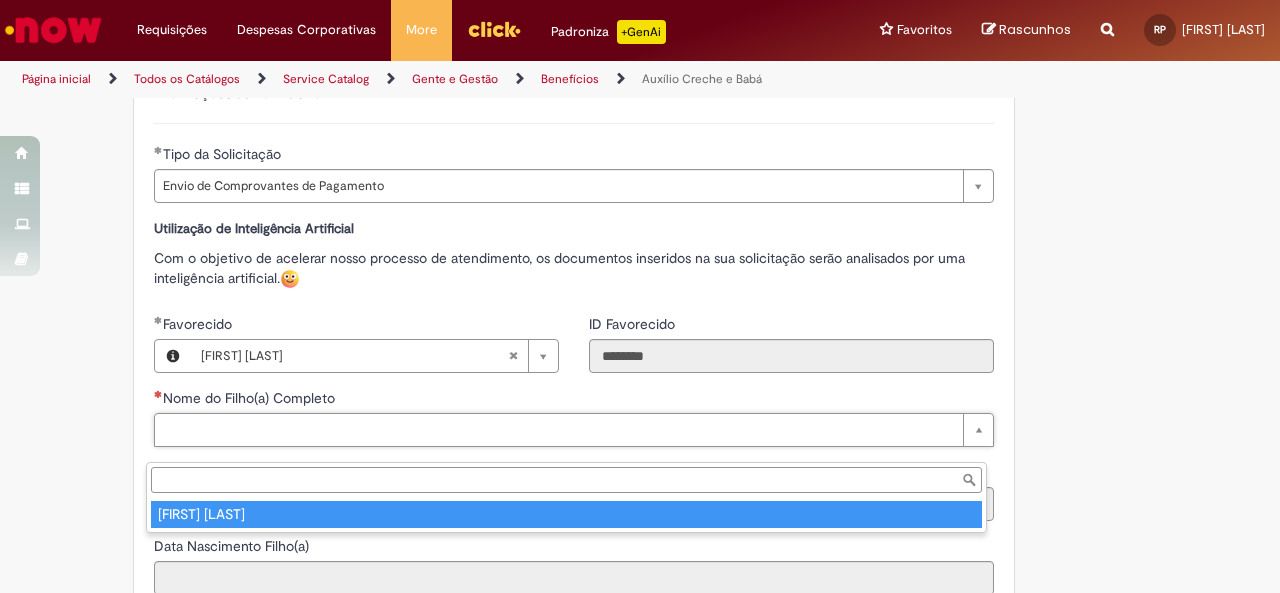 type on "**********" 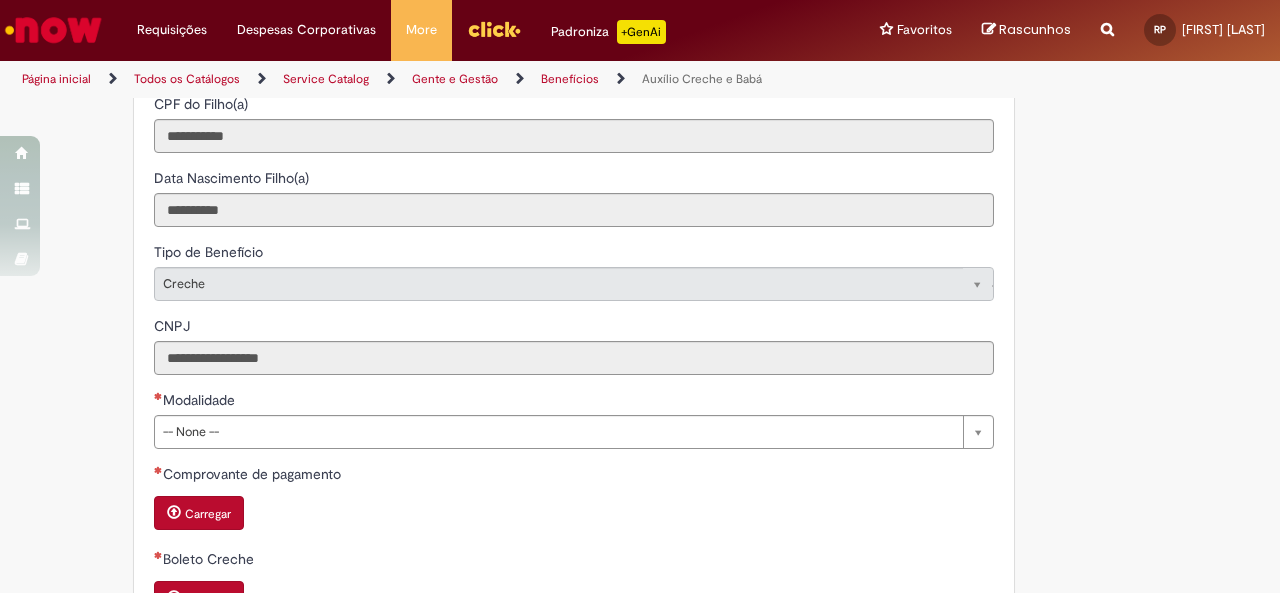 scroll, scrollTop: 1082, scrollLeft: 0, axis: vertical 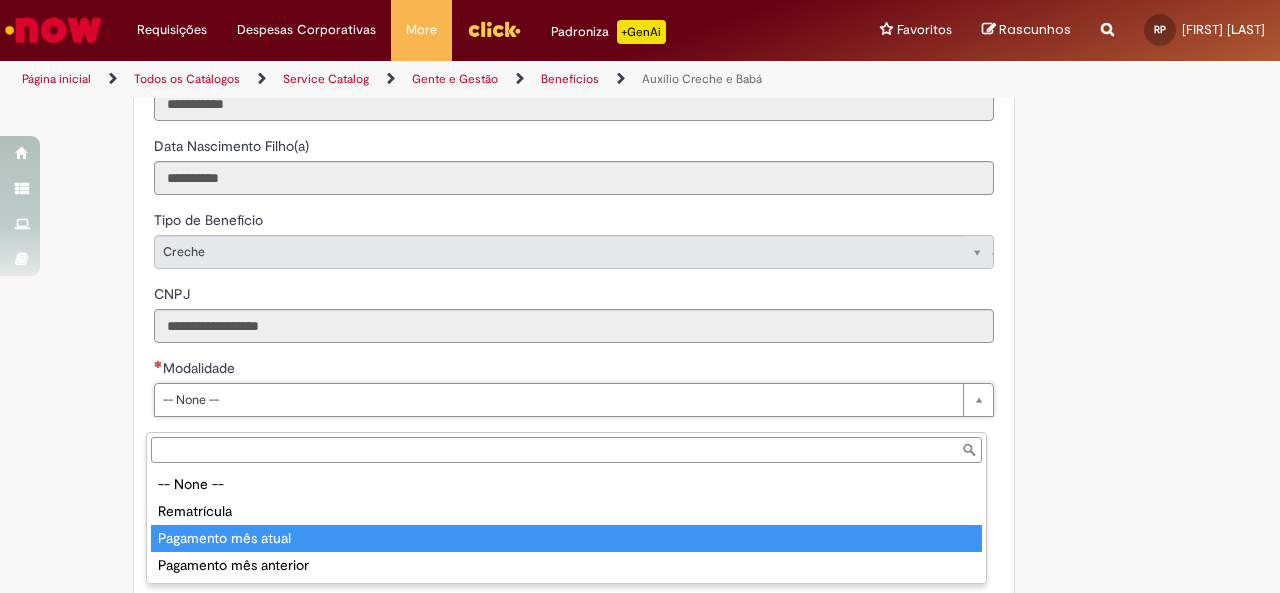type on "**********" 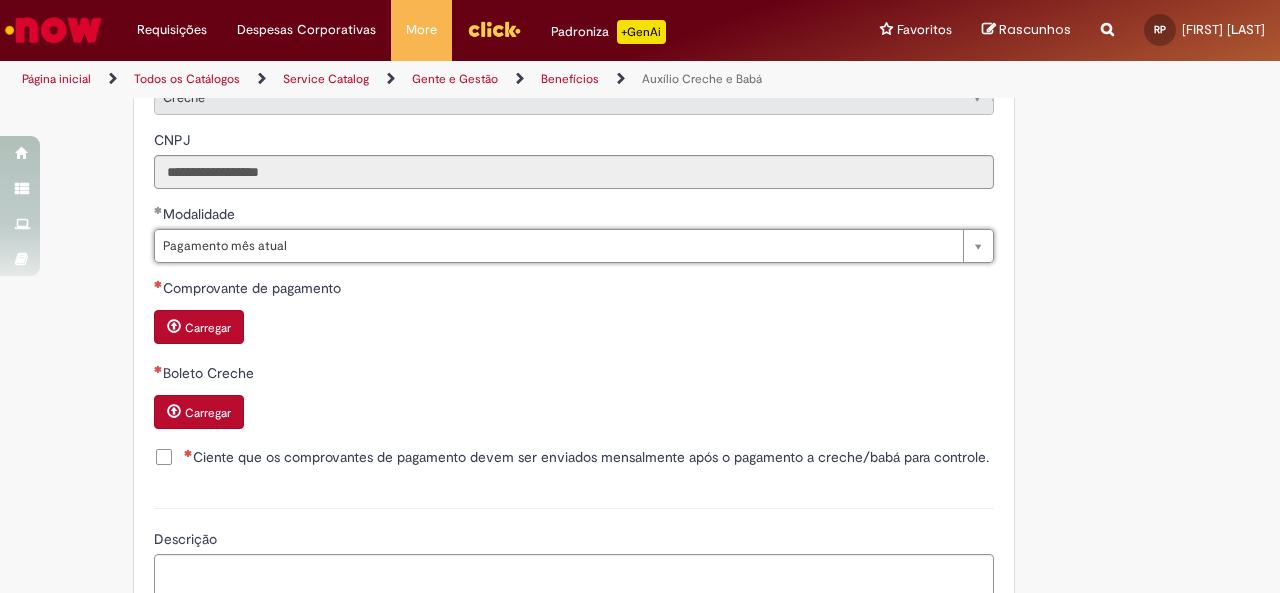 scroll, scrollTop: 1282, scrollLeft: 0, axis: vertical 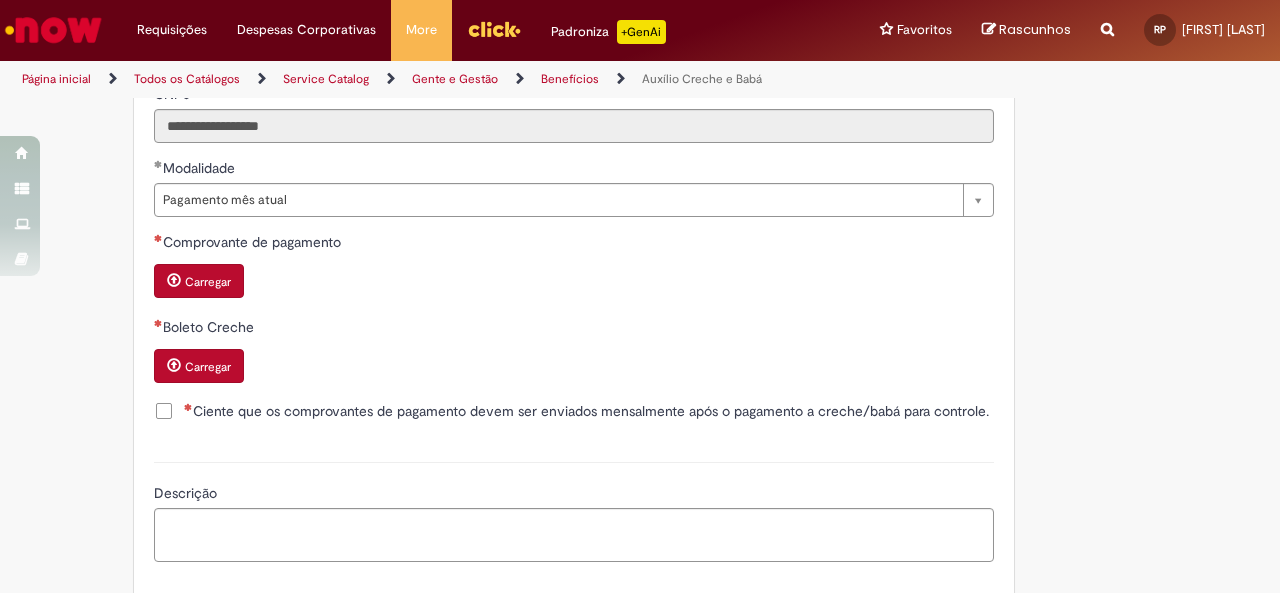 click on "Carregar" at bounding box center (199, 281) 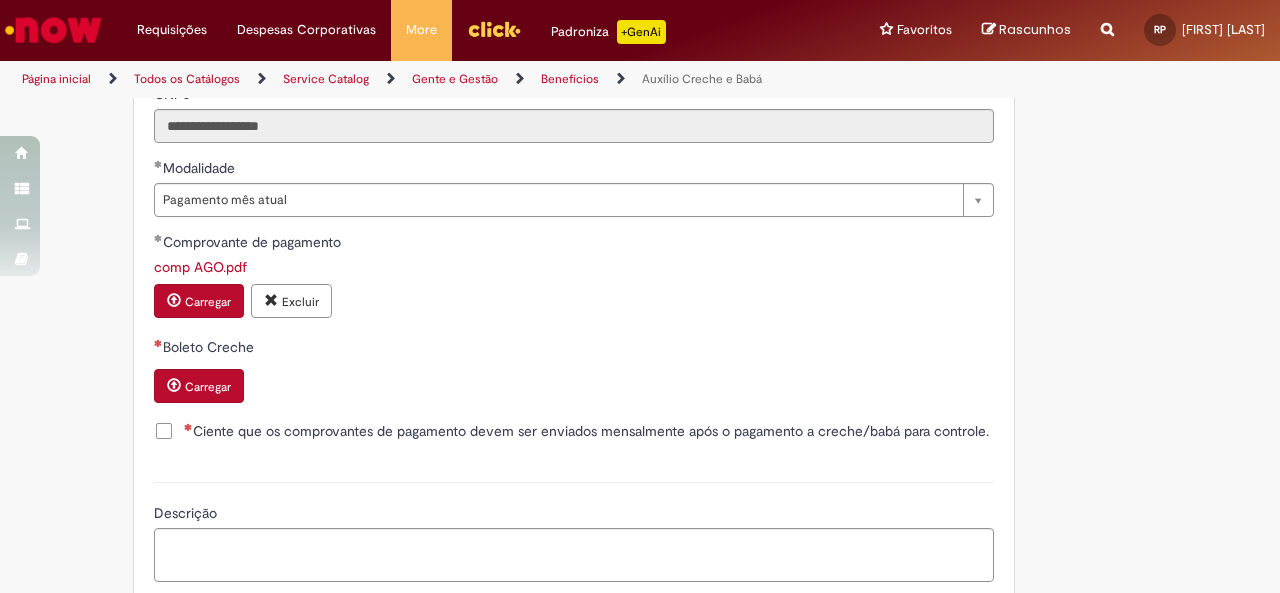 click on "Carregar" at bounding box center [208, 387] 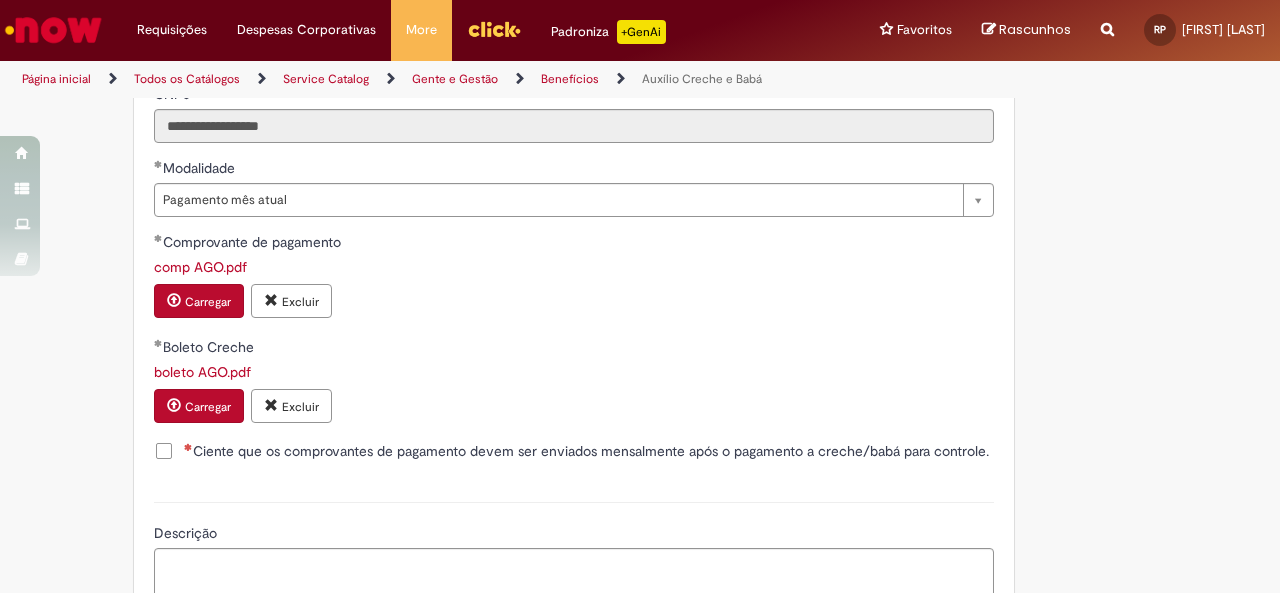 scroll, scrollTop: 1382, scrollLeft: 0, axis: vertical 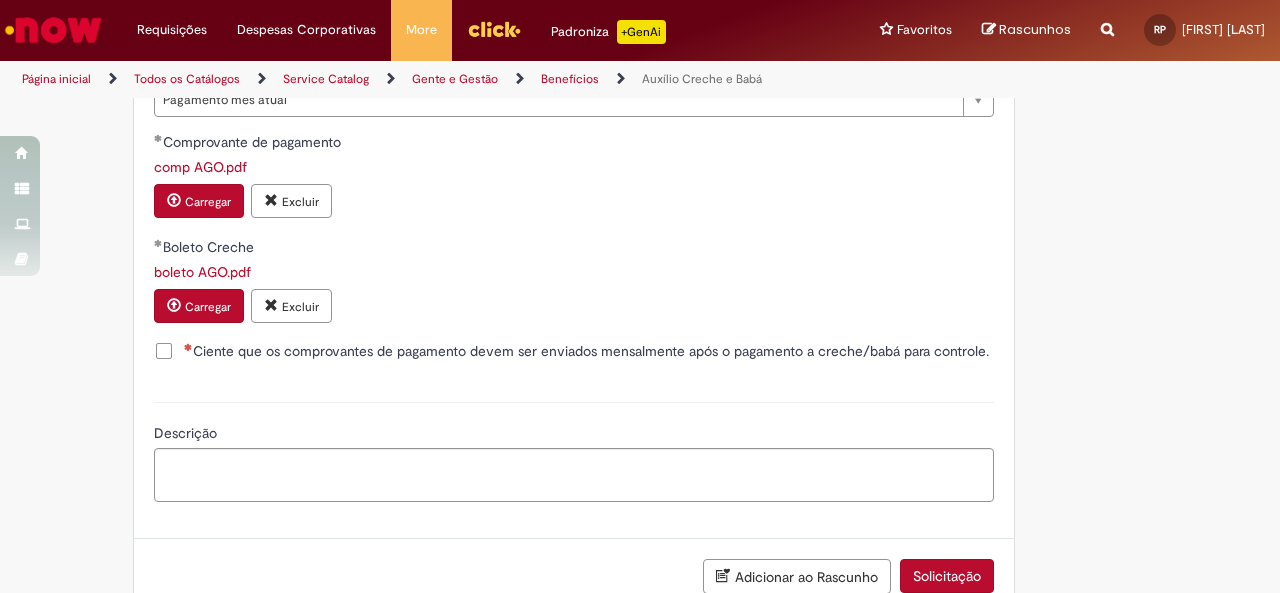 click on "Ciente que os comprovantes de pagamento devem ser enviados mensalmente após o pagamento a creche/babá para controle." at bounding box center [586, 351] 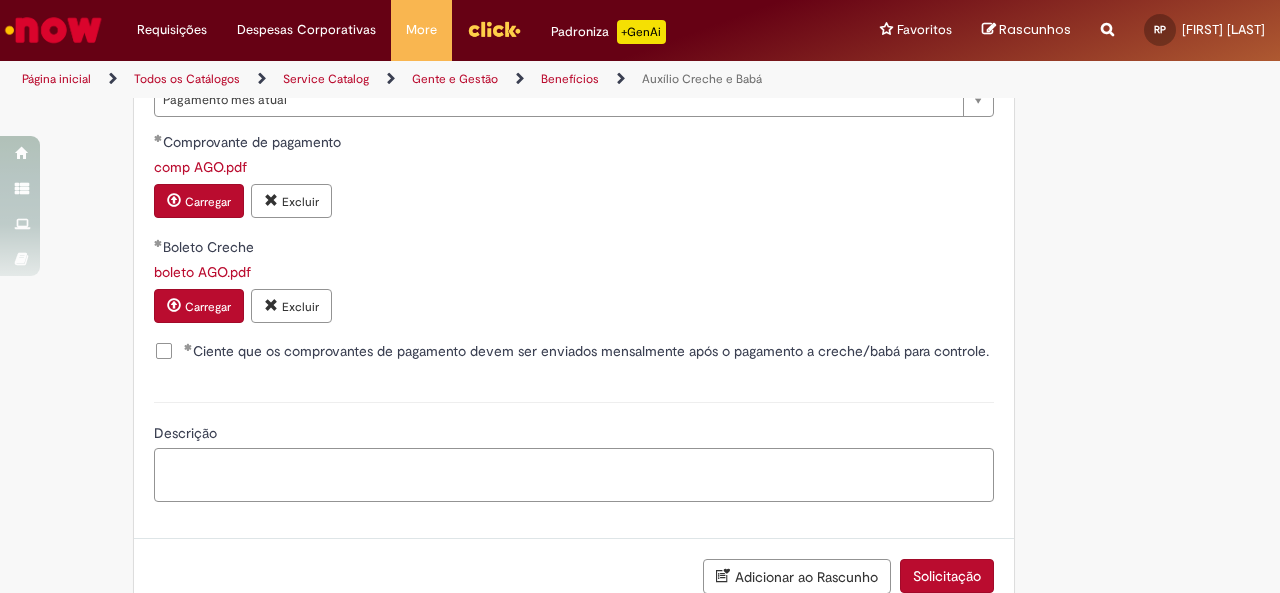 click on "Descrição" at bounding box center (574, 474) 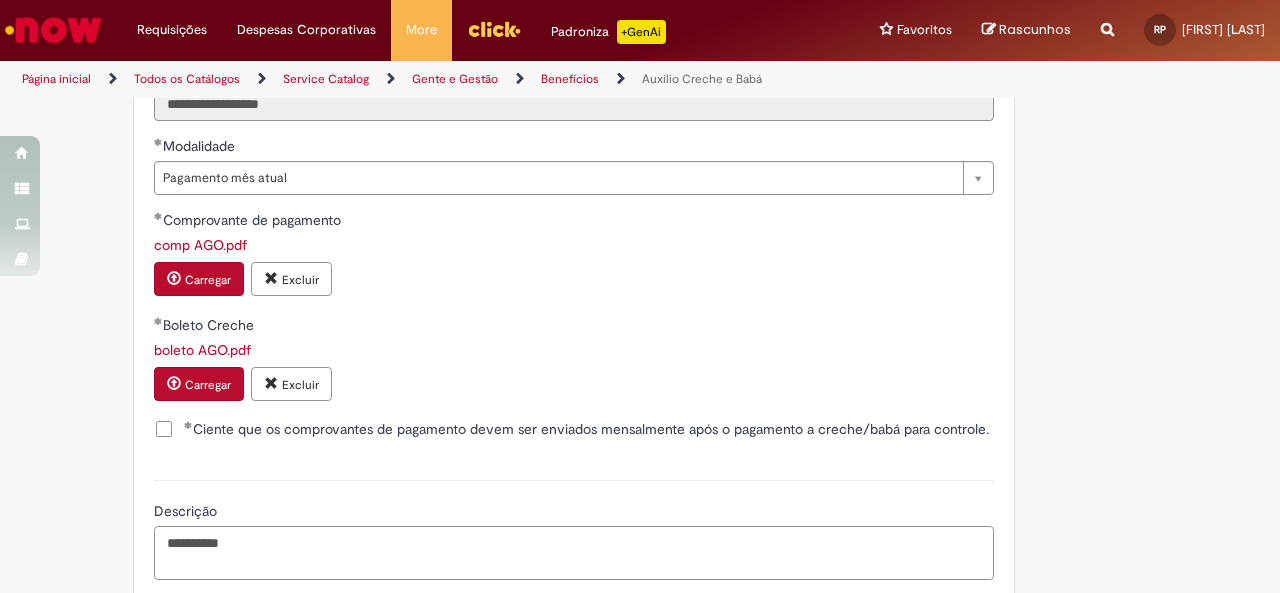 scroll, scrollTop: 1242, scrollLeft: 0, axis: vertical 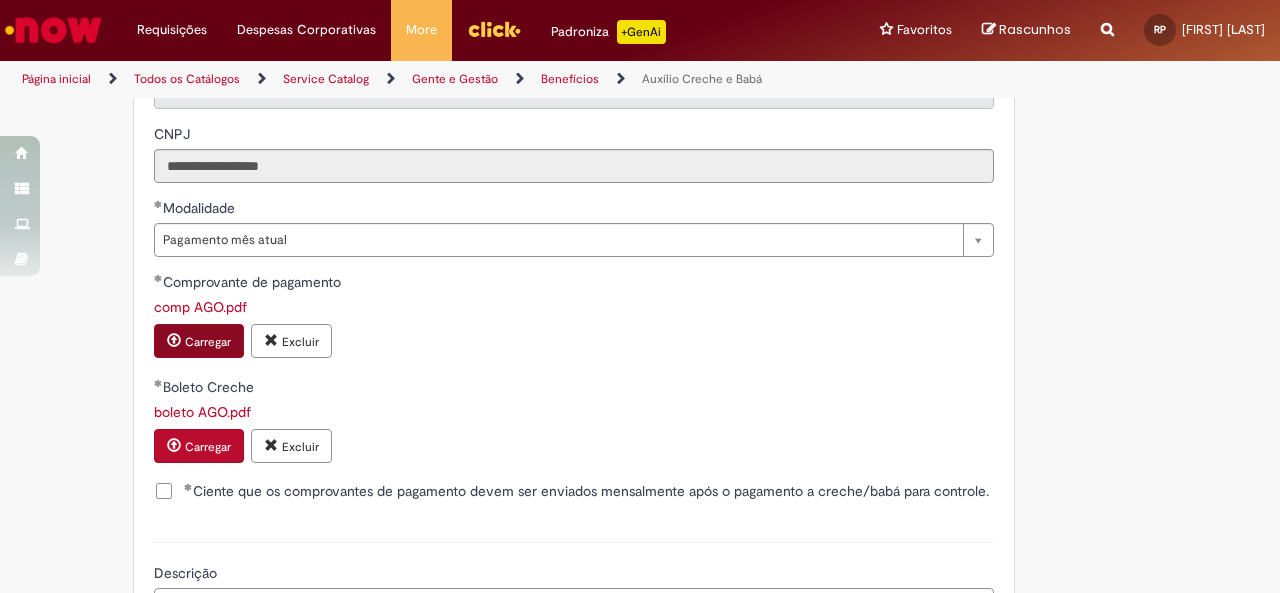 type on "**********" 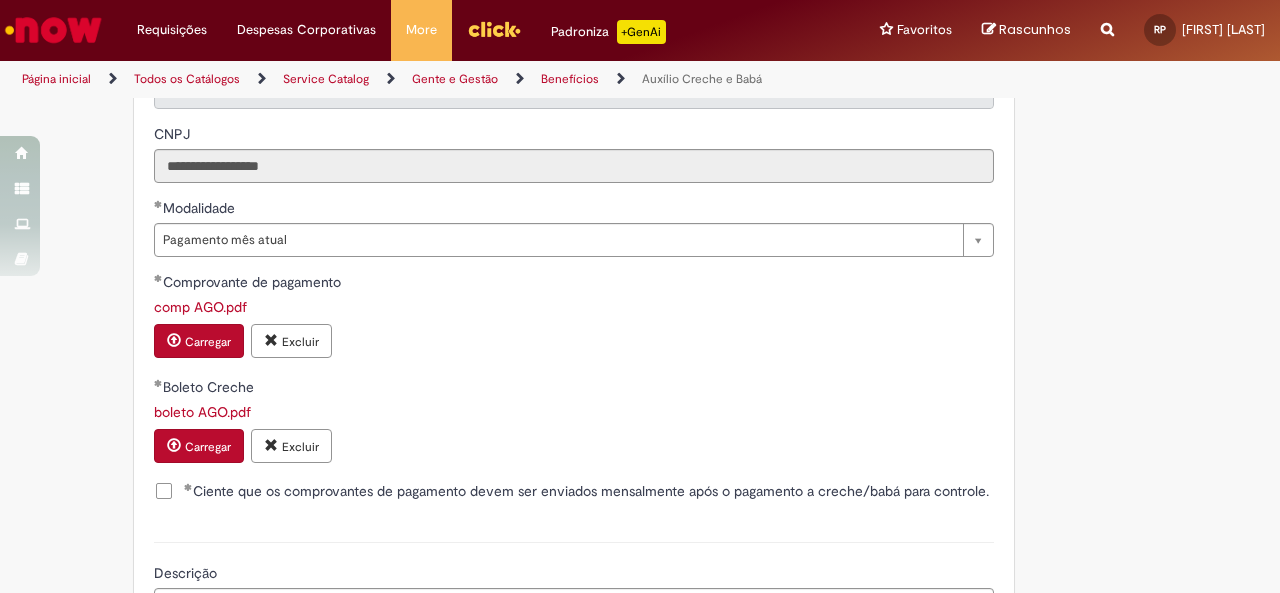 click on "Carregar" at bounding box center [208, 342] 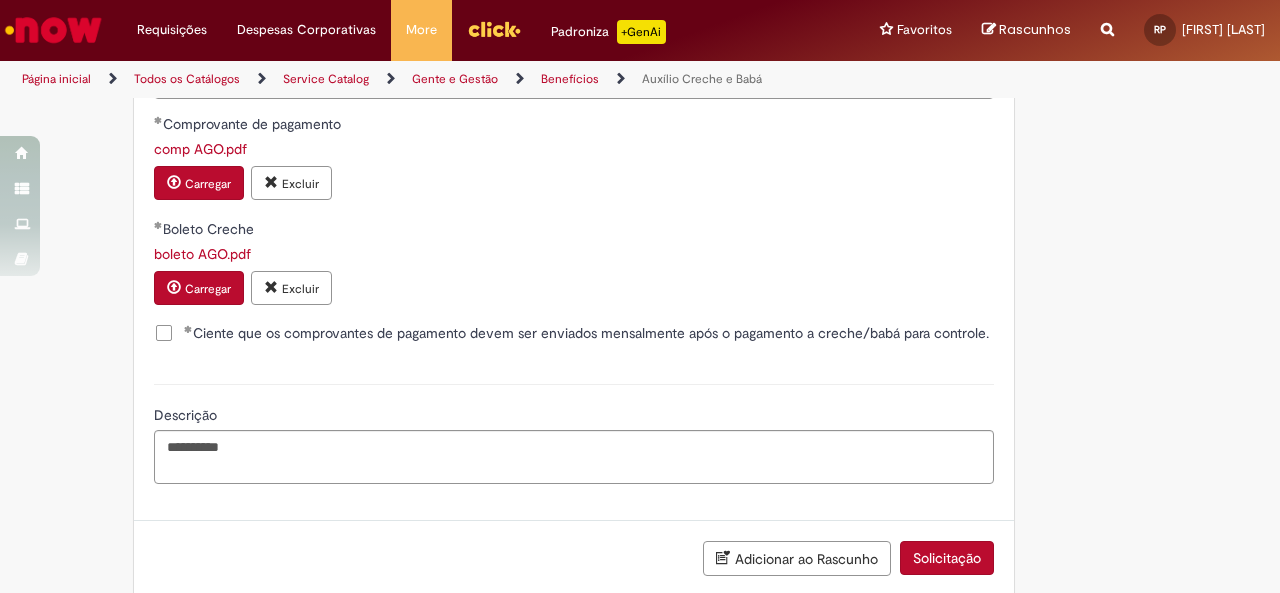 scroll, scrollTop: 1442, scrollLeft: 0, axis: vertical 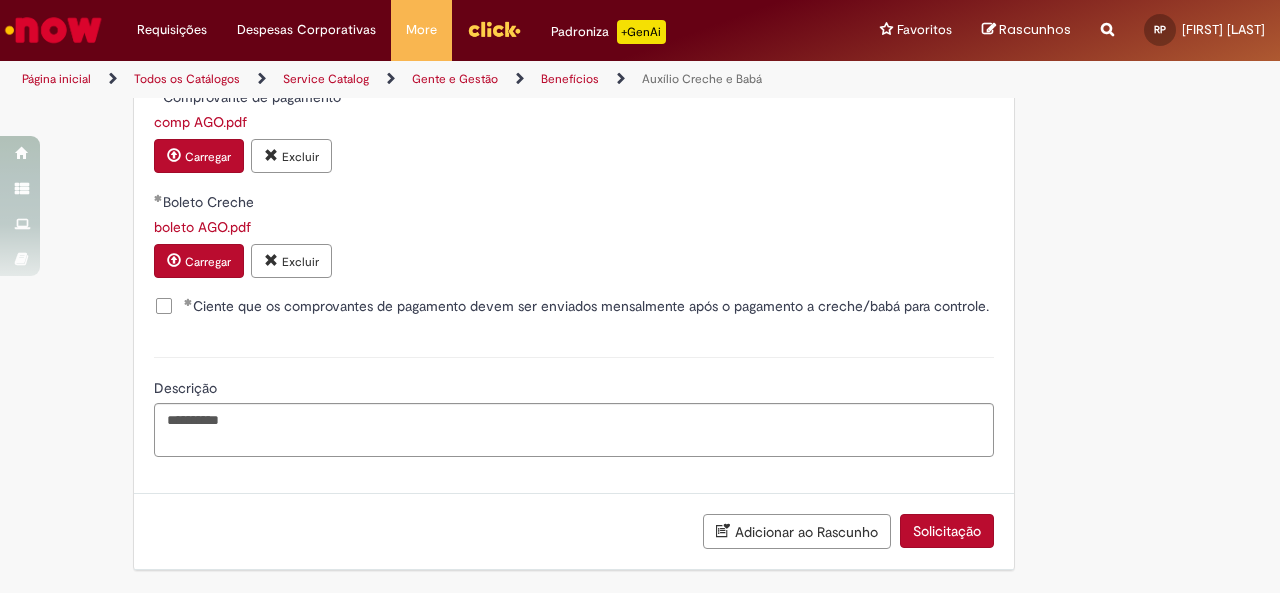 click on "Solicitação" at bounding box center [947, 531] 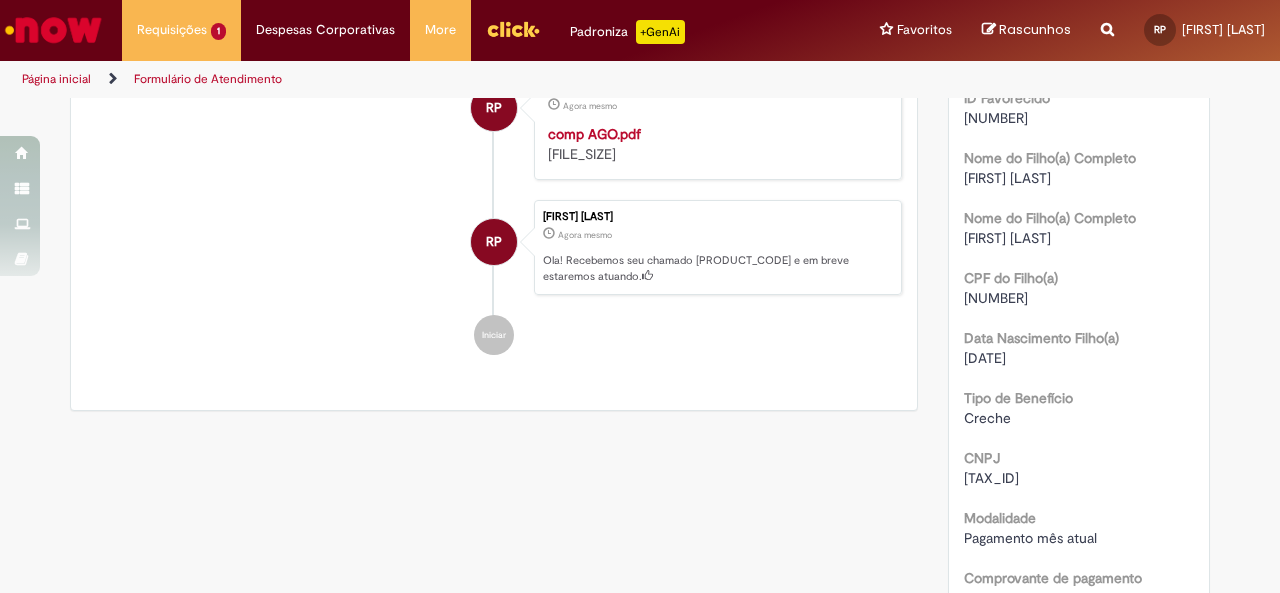 scroll, scrollTop: 0, scrollLeft: 0, axis: both 